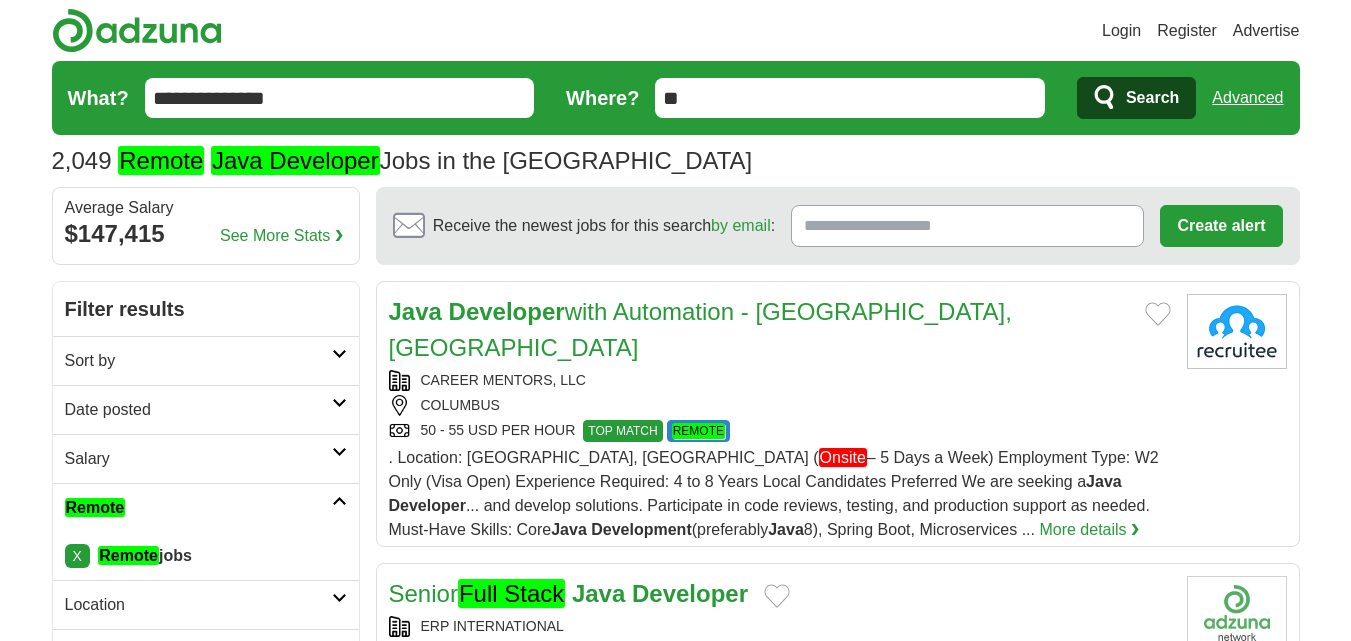 scroll, scrollTop: 0, scrollLeft: 0, axis: both 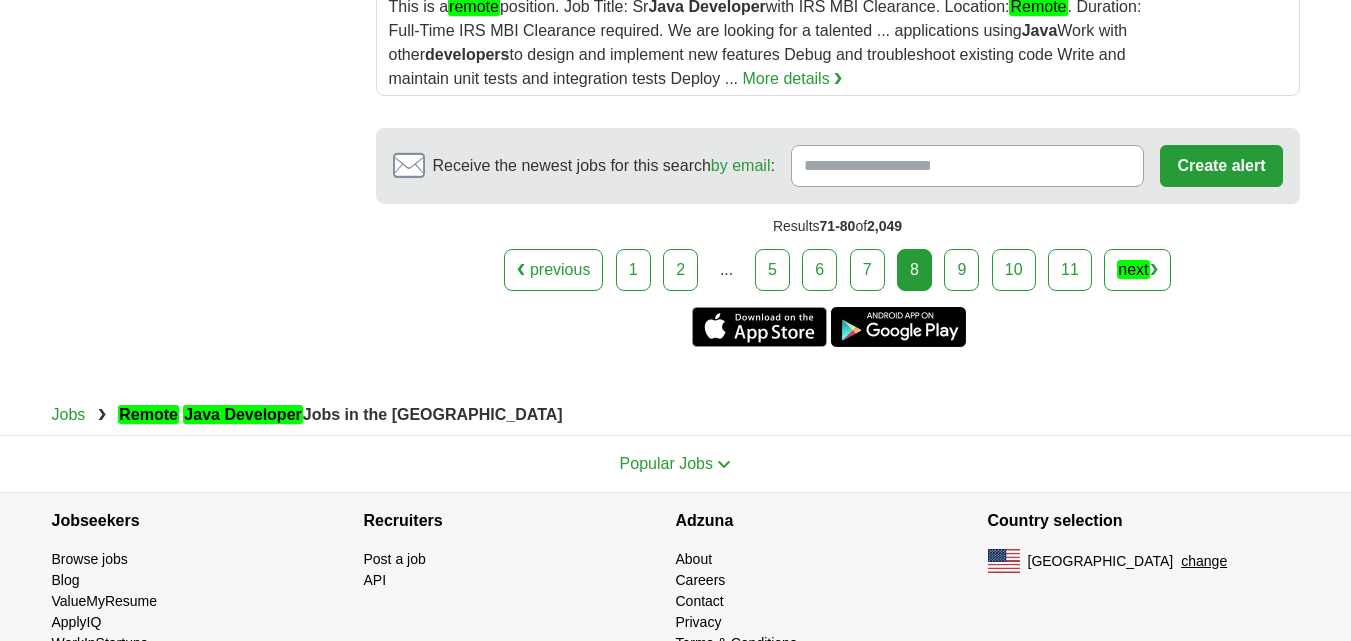 click on "9" at bounding box center (961, 270) 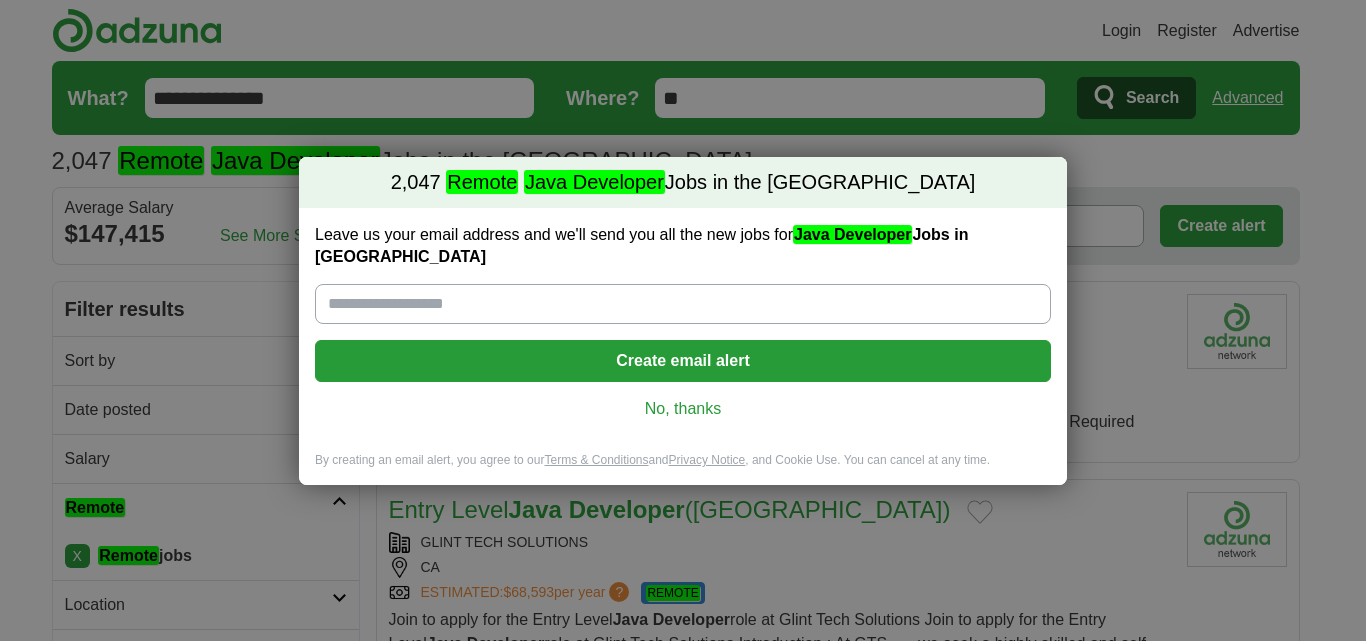 scroll, scrollTop: 0, scrollLeft: 0, axis: both 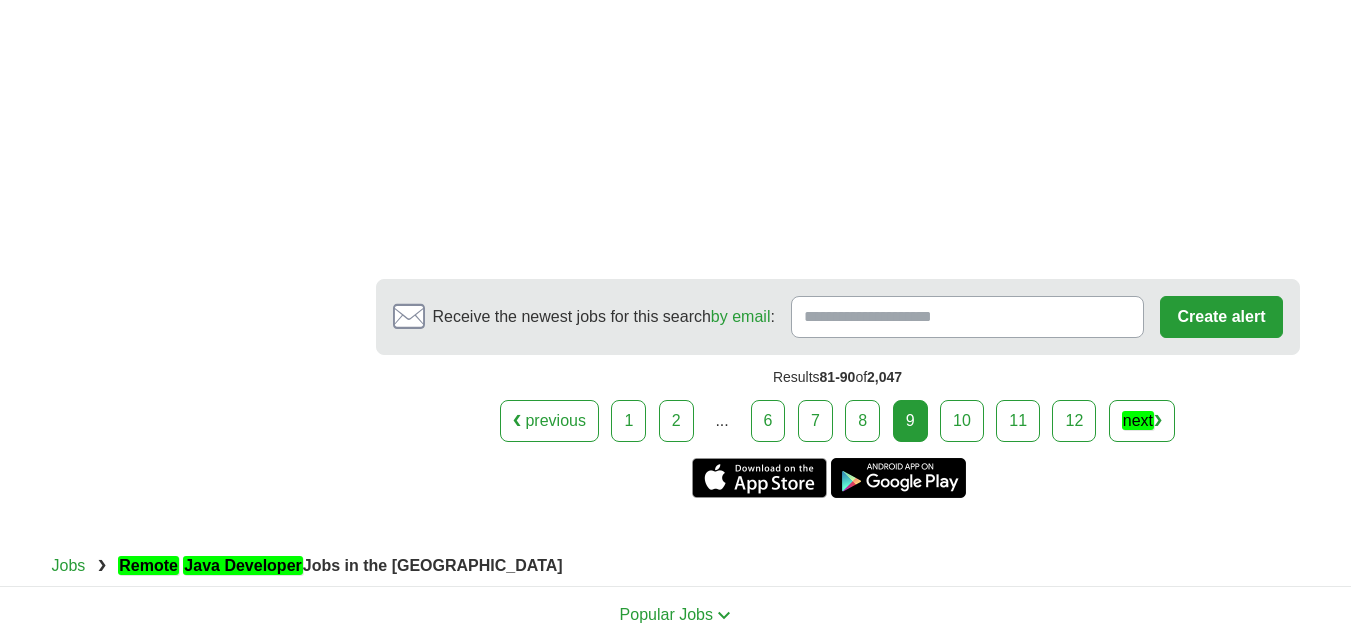 click on "10" at bounding box center (962, 421) 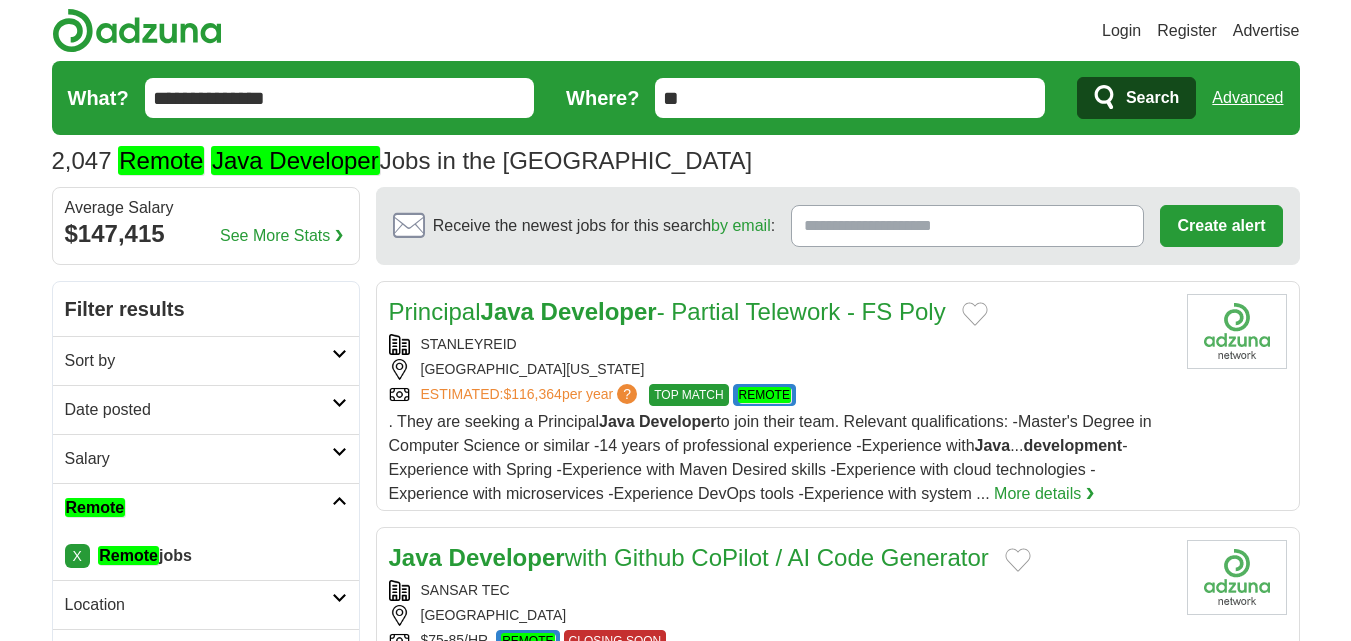 scroll, scrollTop: 0, scrollLeft: 0, axis: both 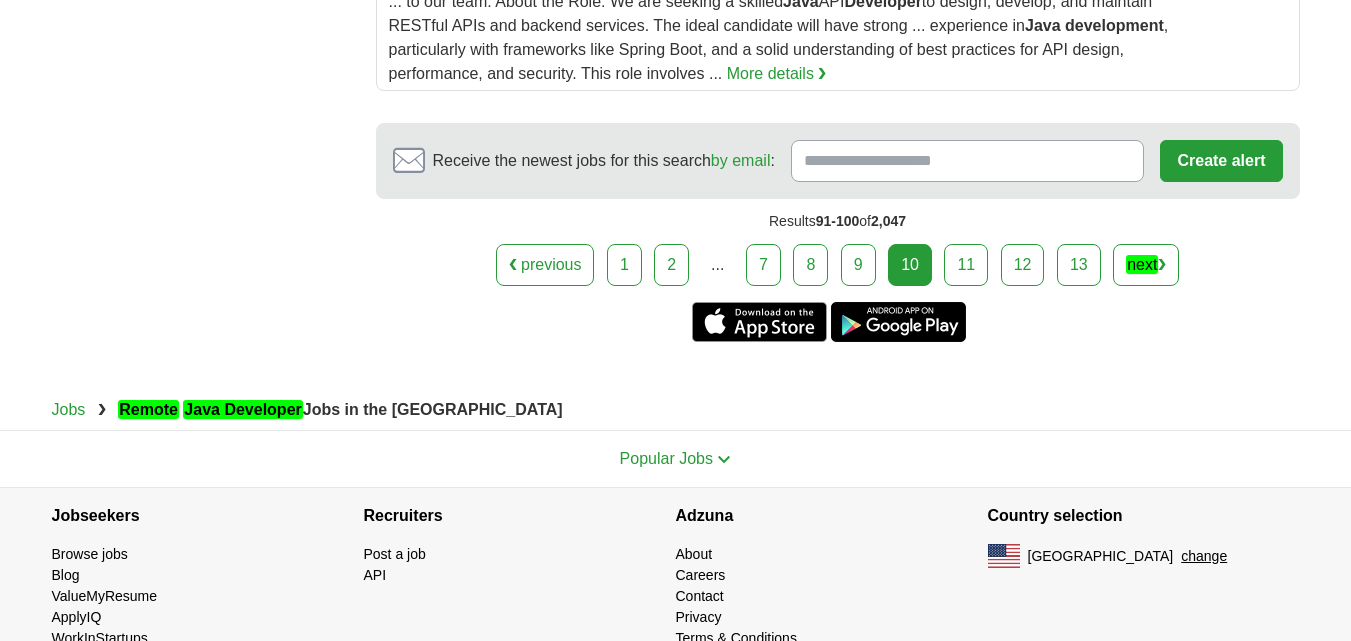 click on "11" at bounding box center [966, 265] 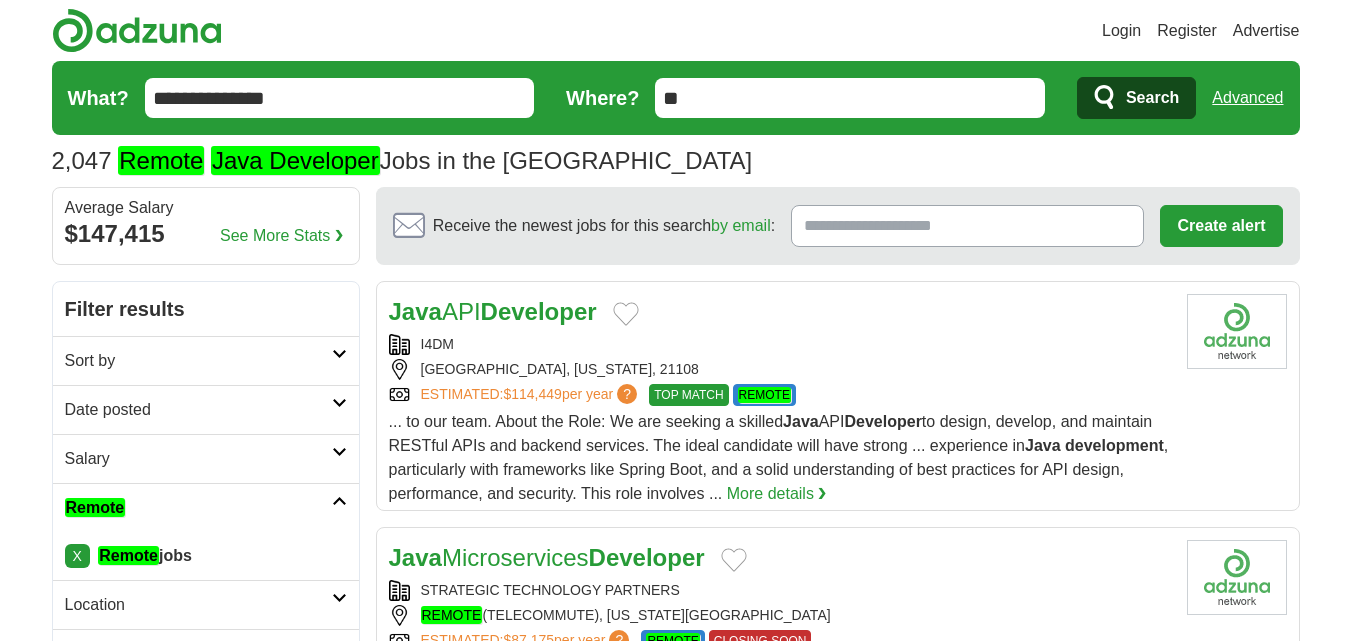 scroll, scrollTop: 300, scrollLeft: 0, axis: vertical 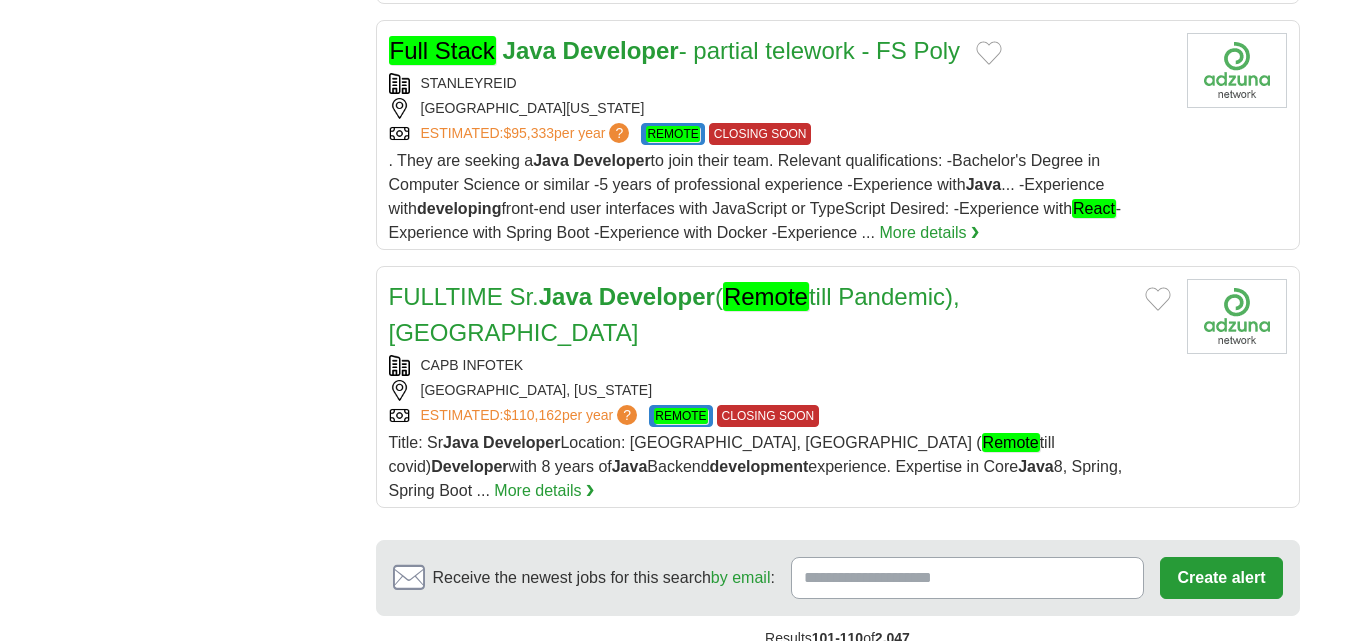 click on "12" at bounding box center (971, 682) 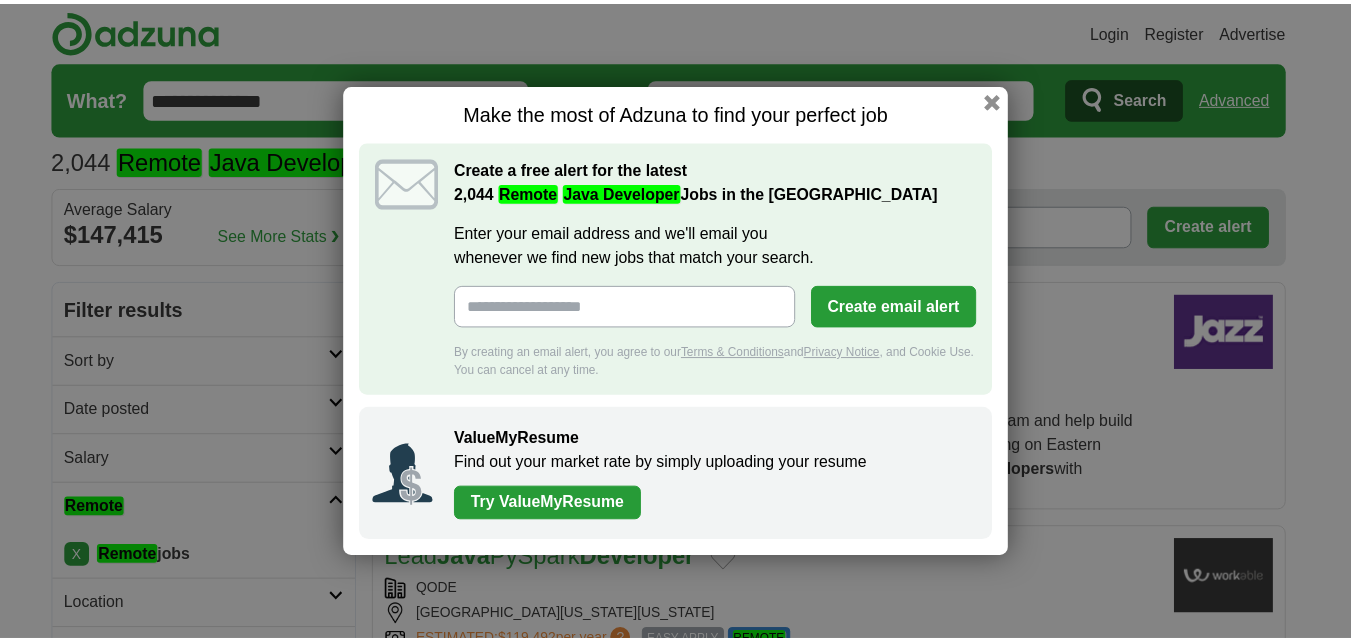 scroll, scrollTop: 300, scrollLeft: 0, axis: vertical 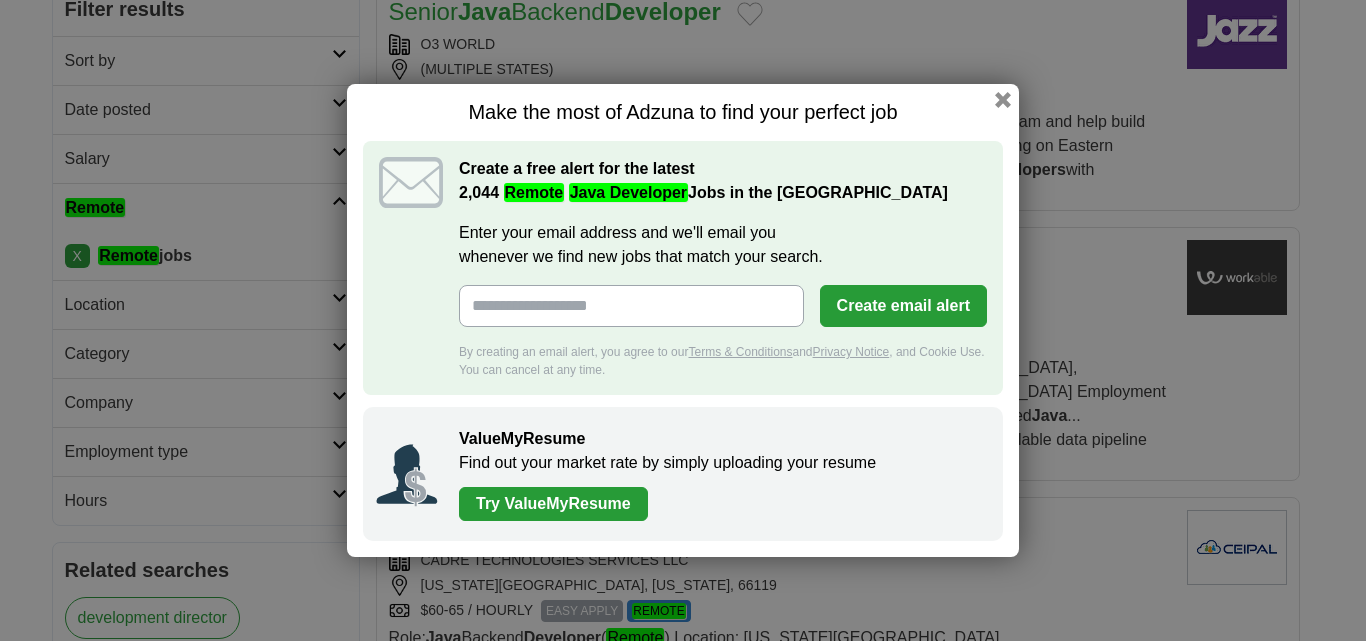 click at bounding box center (1003, 100) 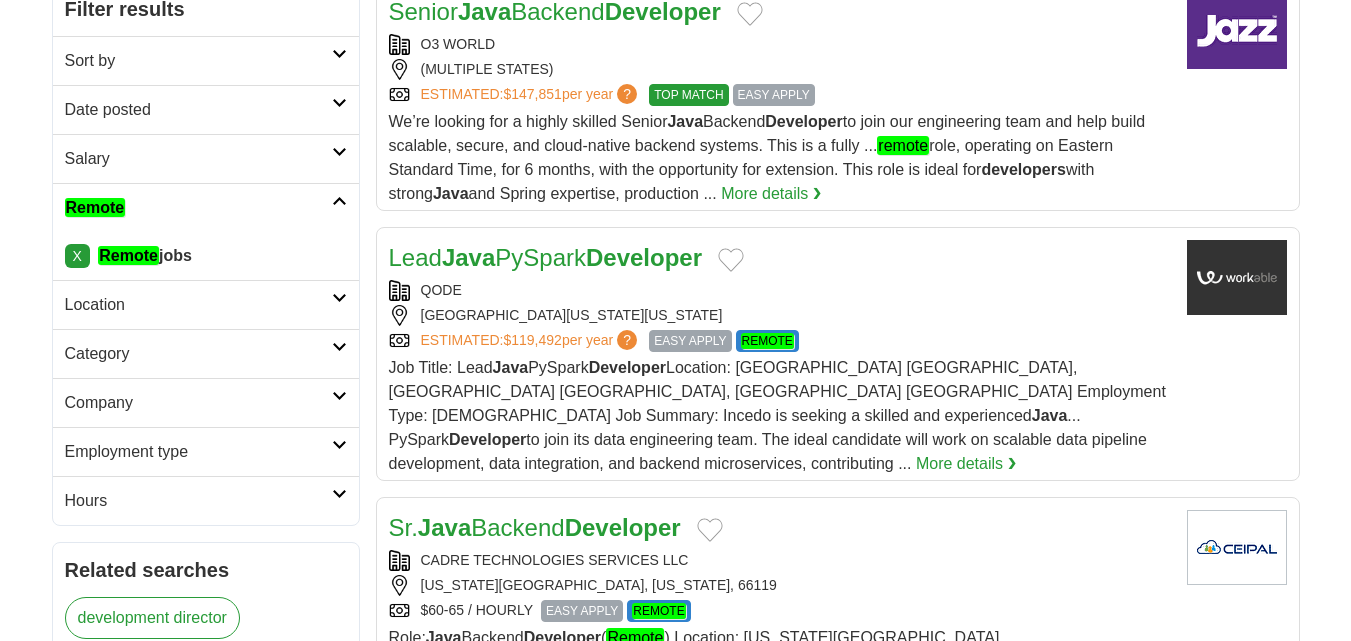 scroll, scrollTop: 223, scrollLeft: 0, axis: vertical 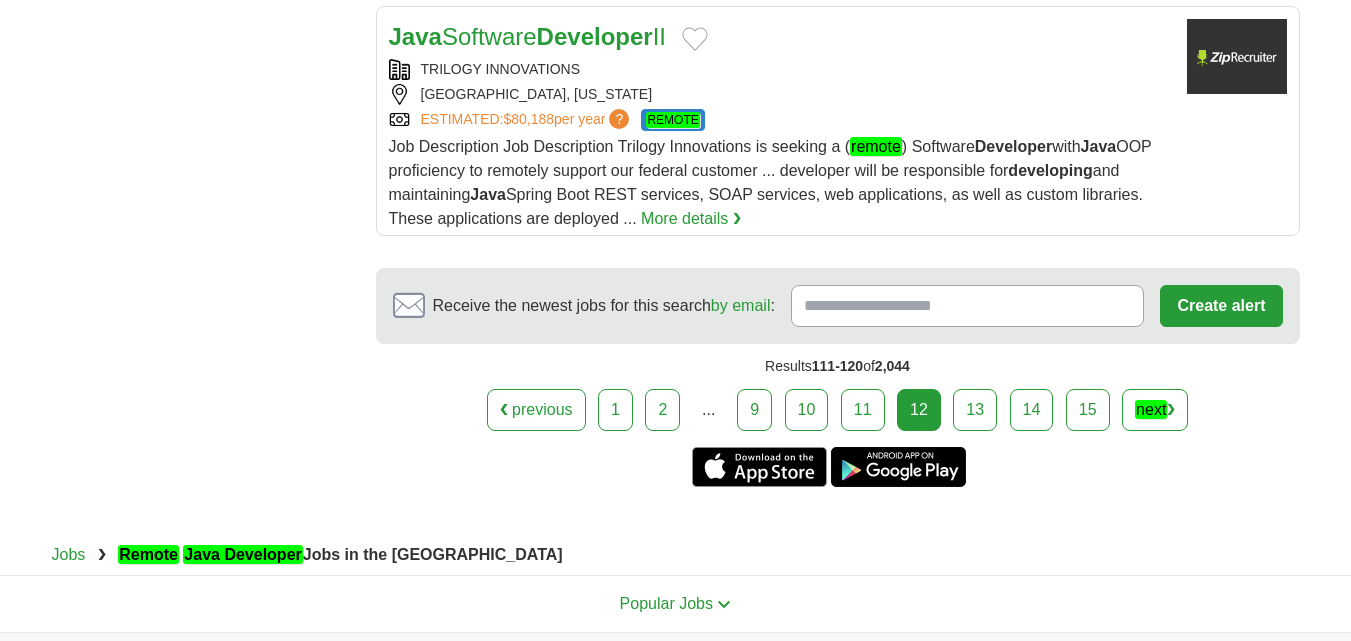 click on "13" at bounding box center (975, 410) 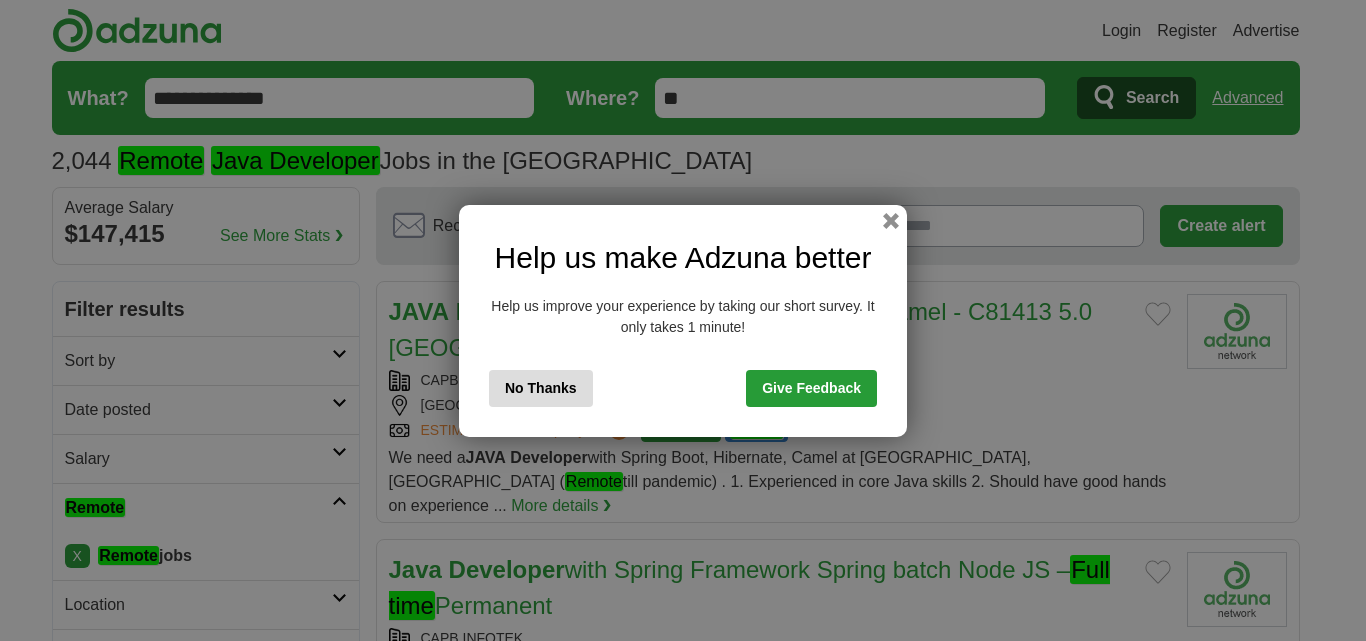 scroll, scrollTop: 0, scrollLeft: 0, axis: both 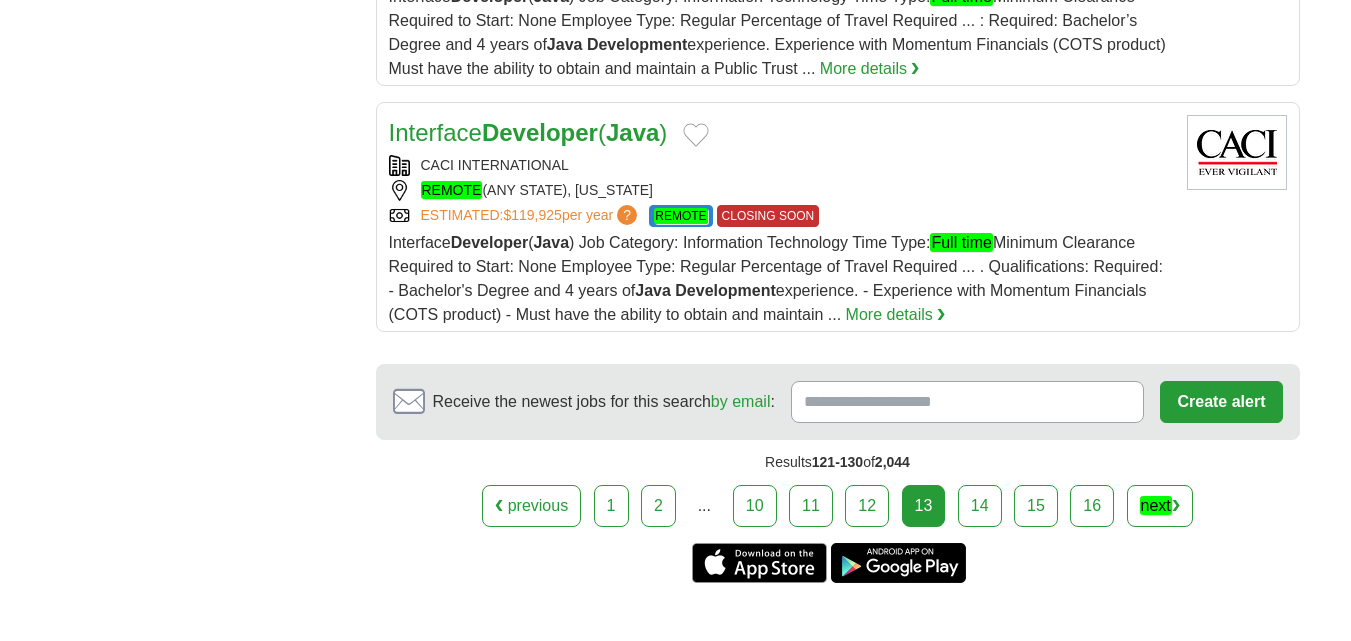 click on "14" at bounding box center (980, 506) 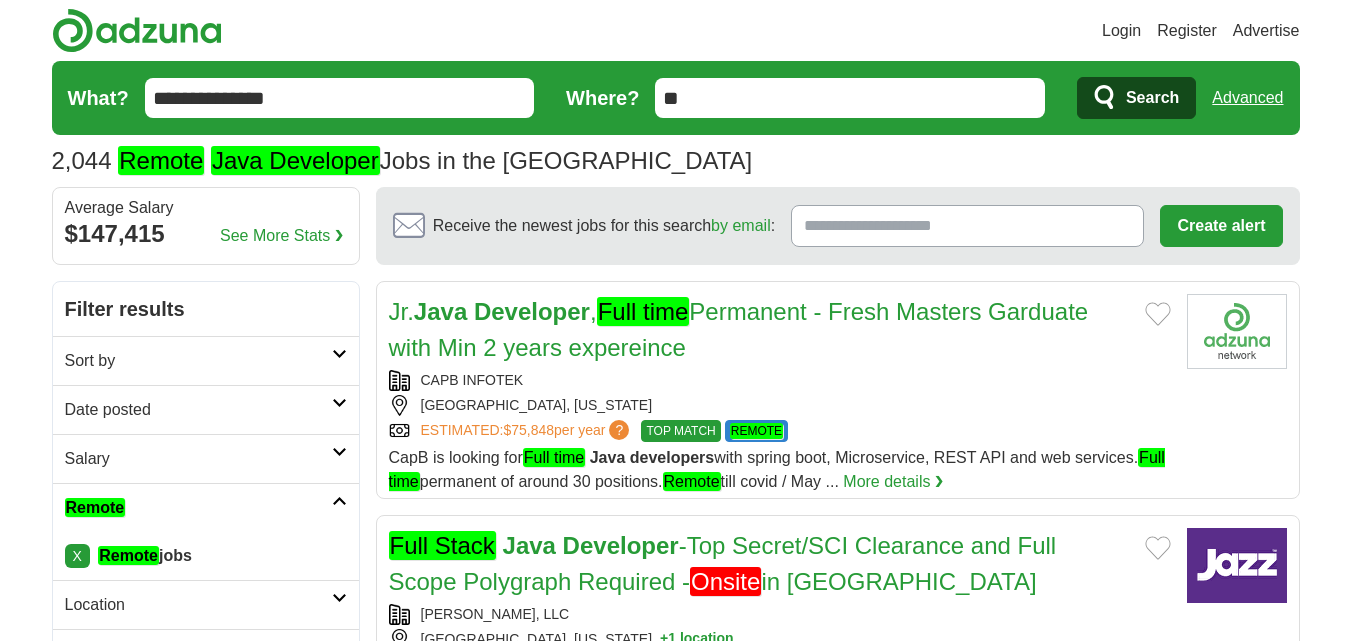 scroll, scrollTop: 0, scrollLeft: 0, axis: both 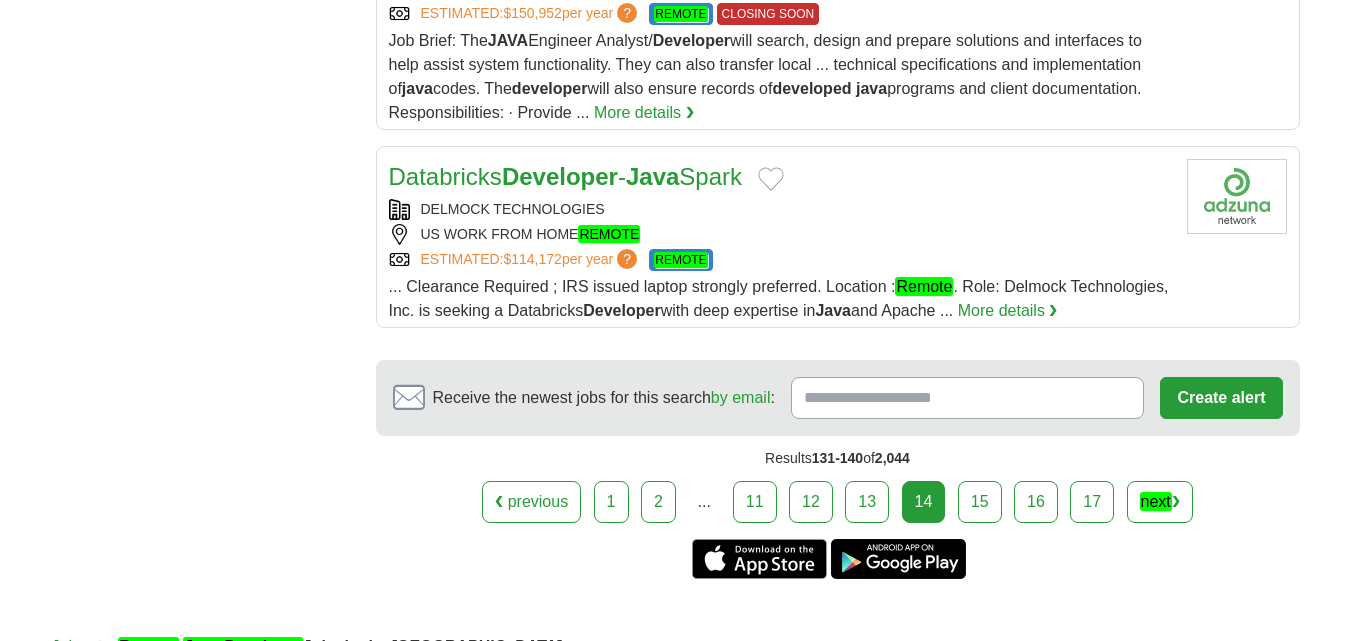 click on "15" at bounding box center [980, 502] 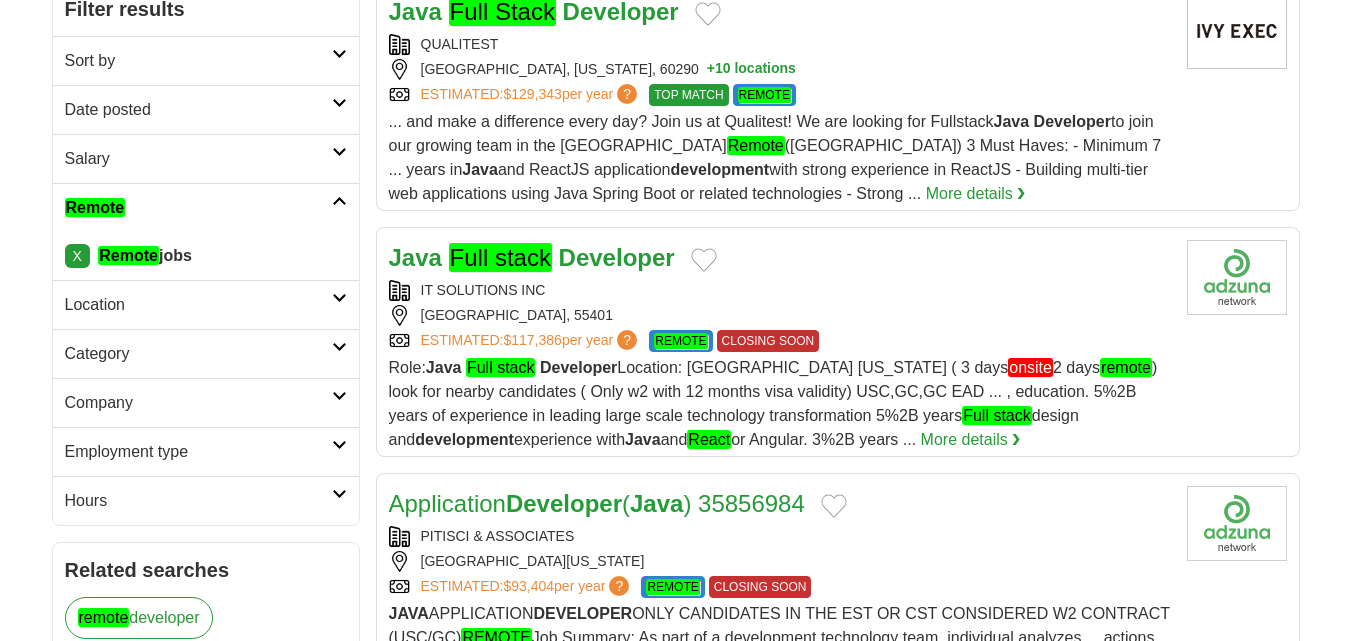scroll, scrollTop: 300, scrollLeft: 0, axis: vertical 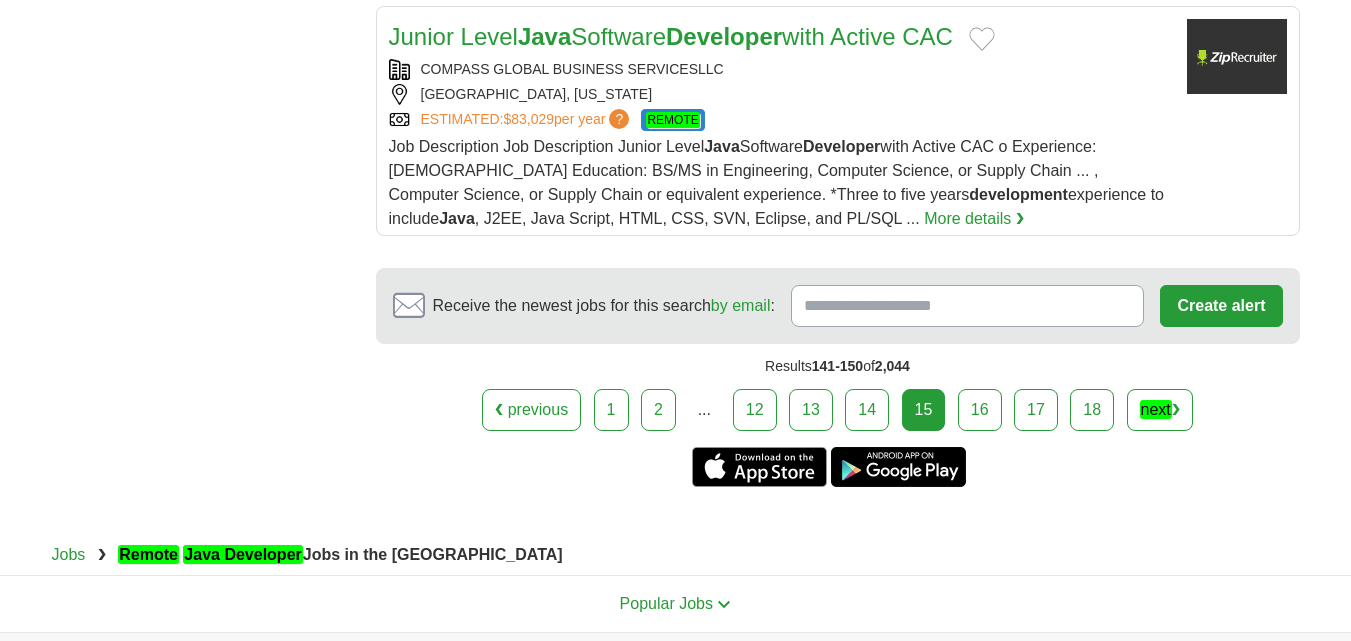 click on "16" at bounding box center [980, 410] 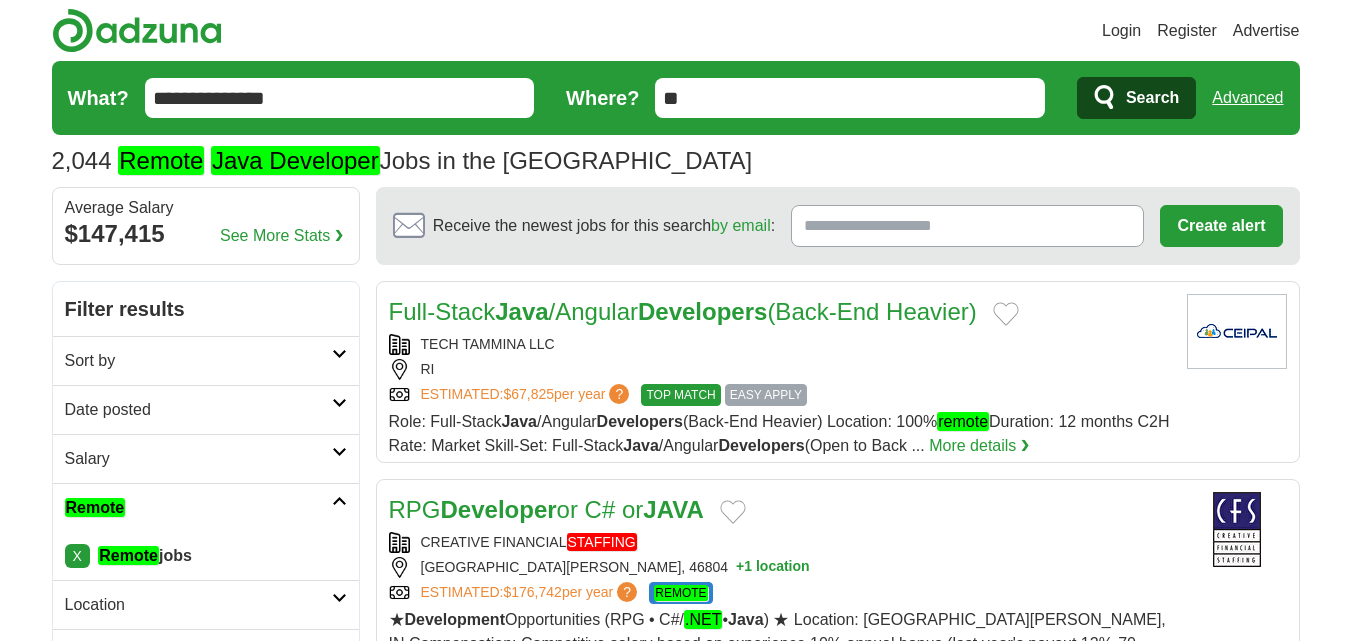 scroll, scrollTop: 396, scrollLeft: 0, axis: vertical 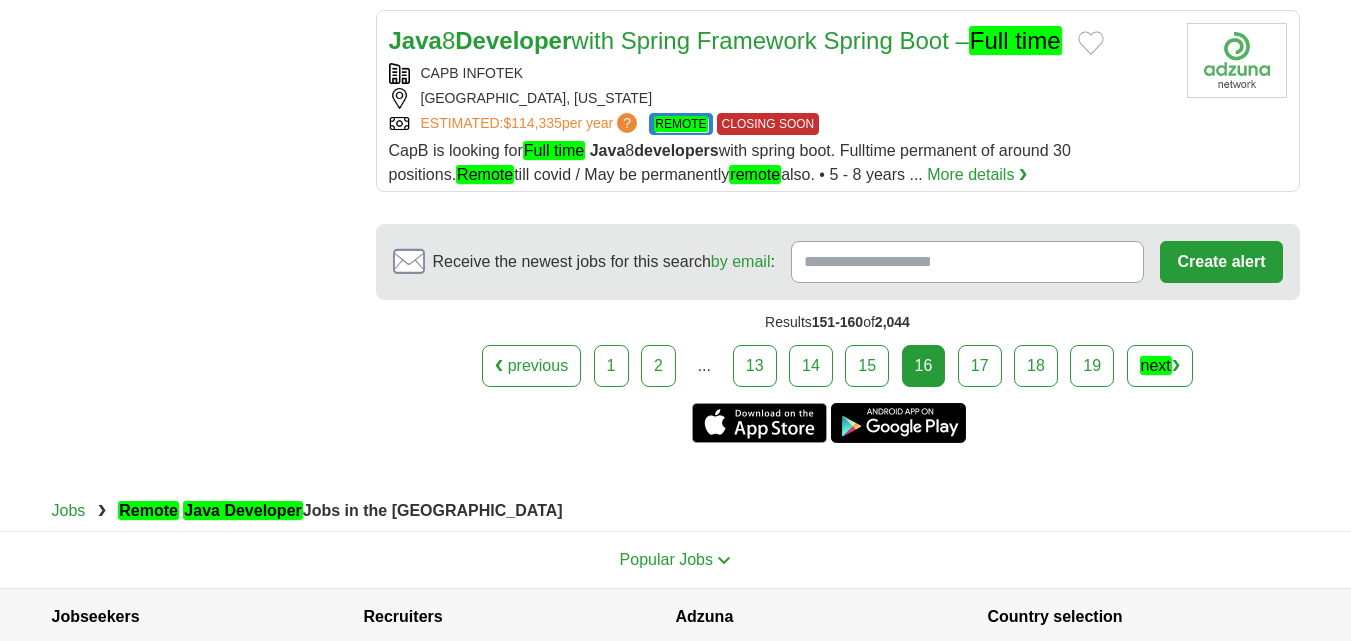 click on "17" at bounding box center [980, 366] 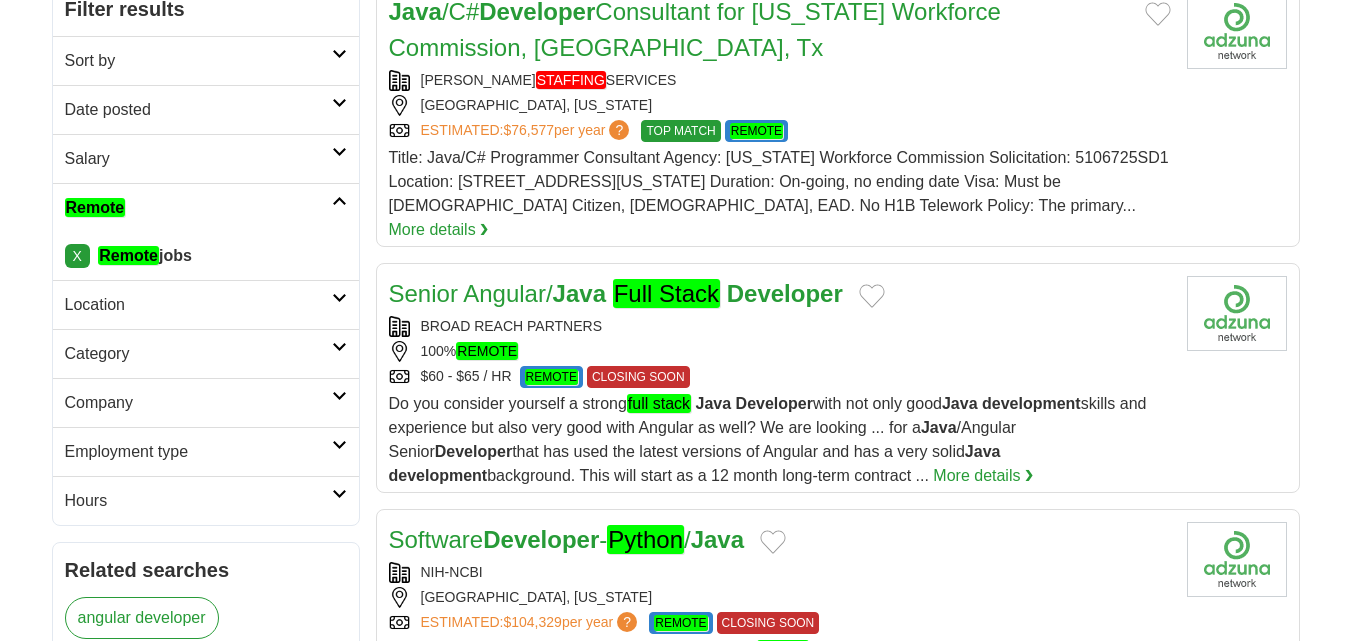 scroll, scrollTop: 300, scrollLeft: 0, axis: vertical 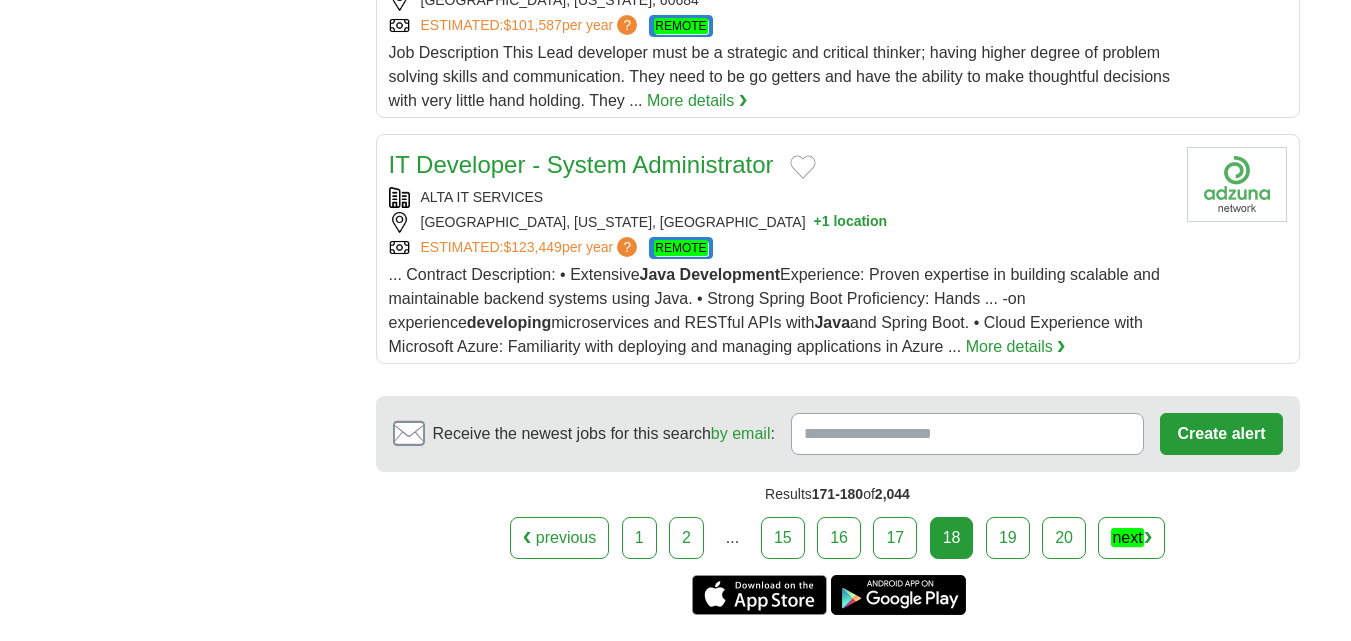 click on "❮ previous
1
2
...
15
16
17
18
next  ❯" at bounding box center (838, 538) 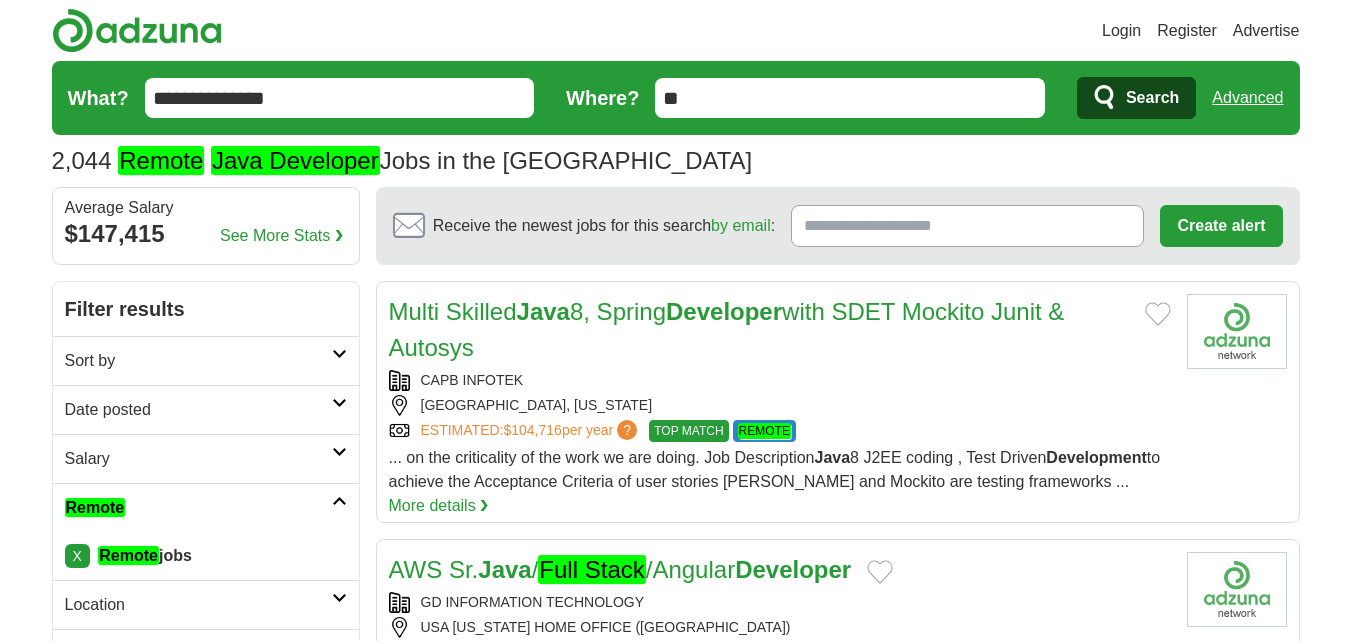 scroll, scrollTop: 0, scrollLeft: 0, axis: both 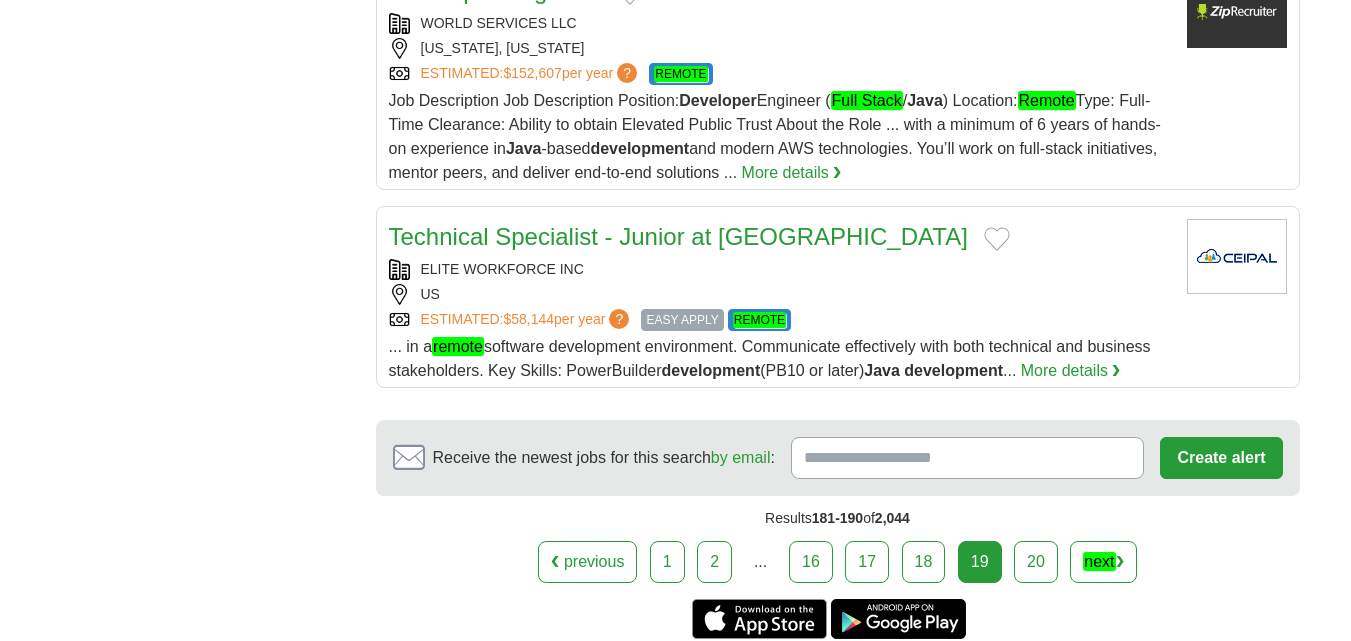 click on "20" at bounding box center (1036, 562) 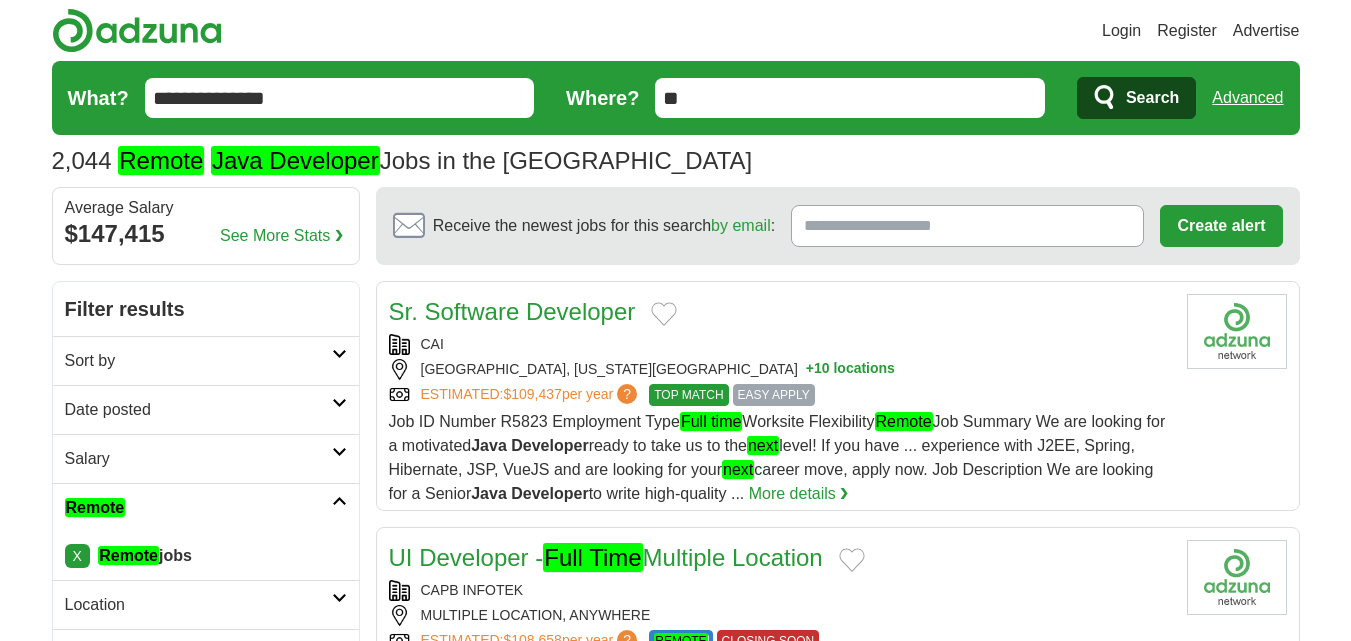 scroll, scrollTop: 0, scrollLeft: 0, axis: both 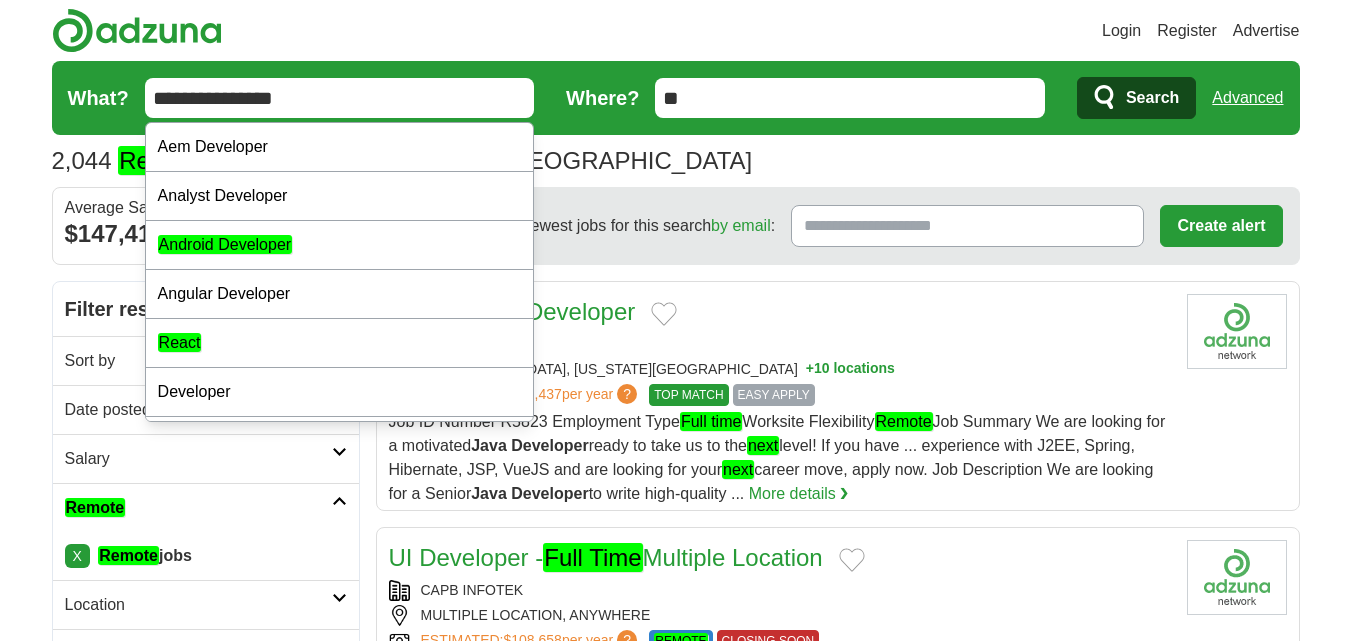 click on "**********" at bounding box center [340, 98] 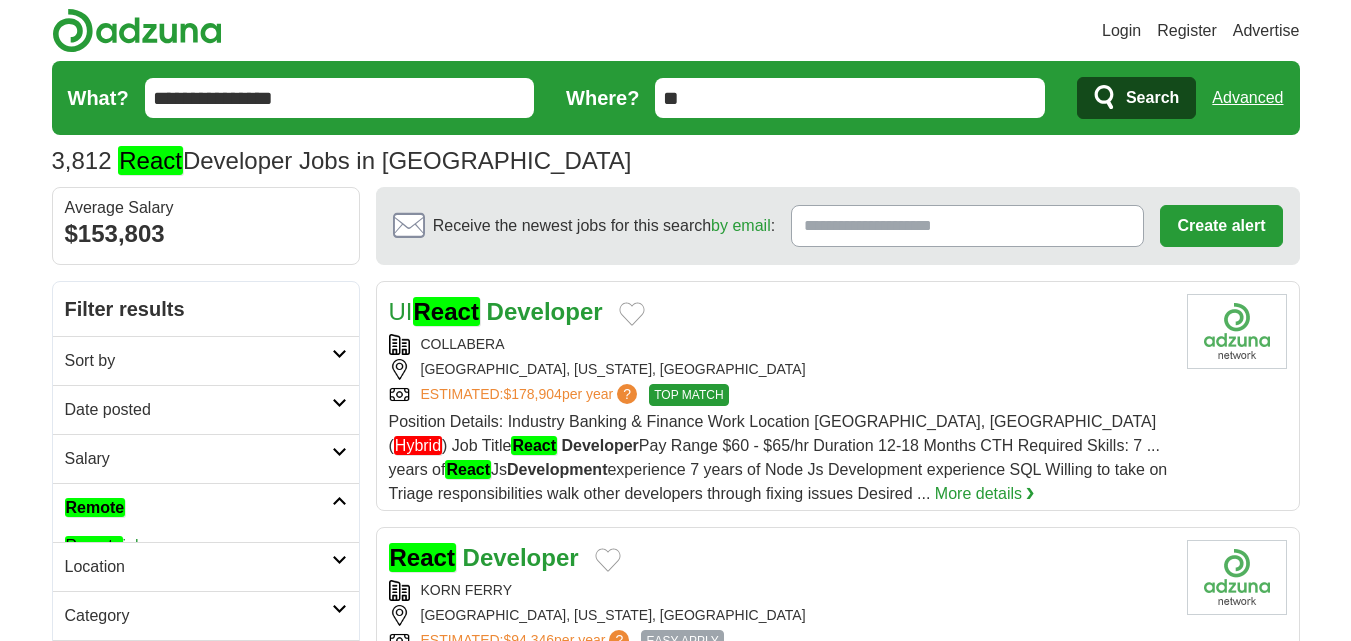 scroll, scrollTop: 0, scrollLeft: 0, axis: both 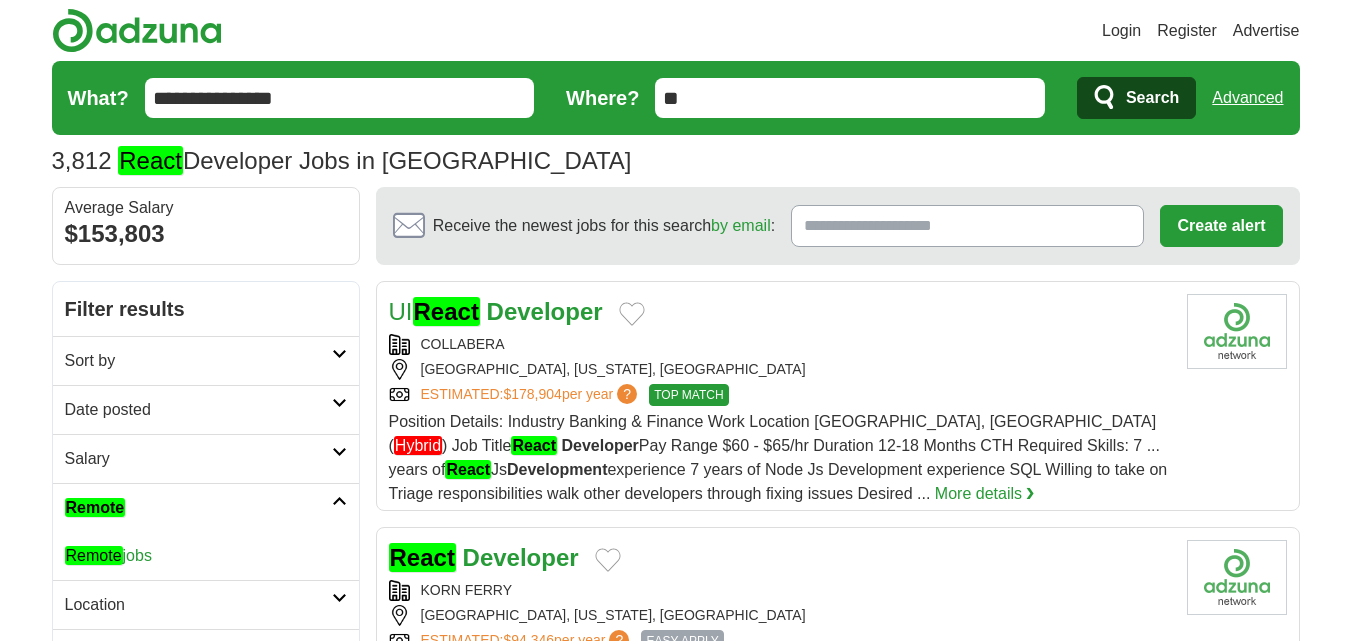 click on "Remote" 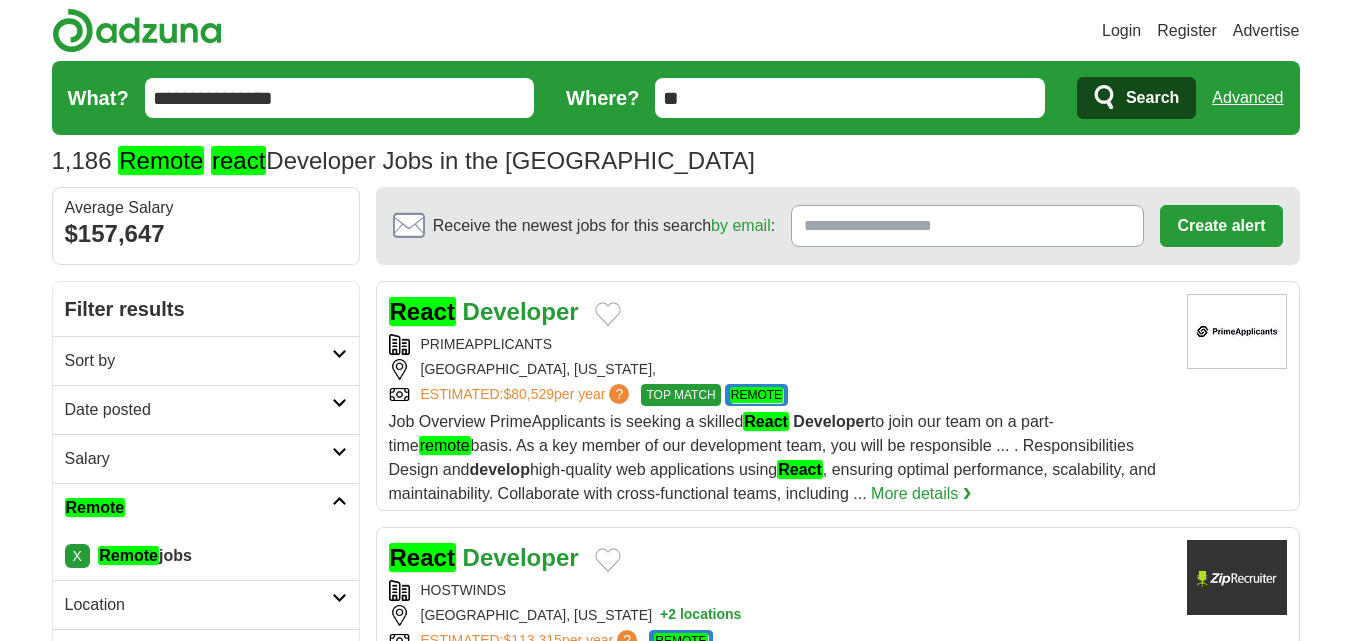 scroll, scrollTop: 0, scrollLeft: 0, axis: both 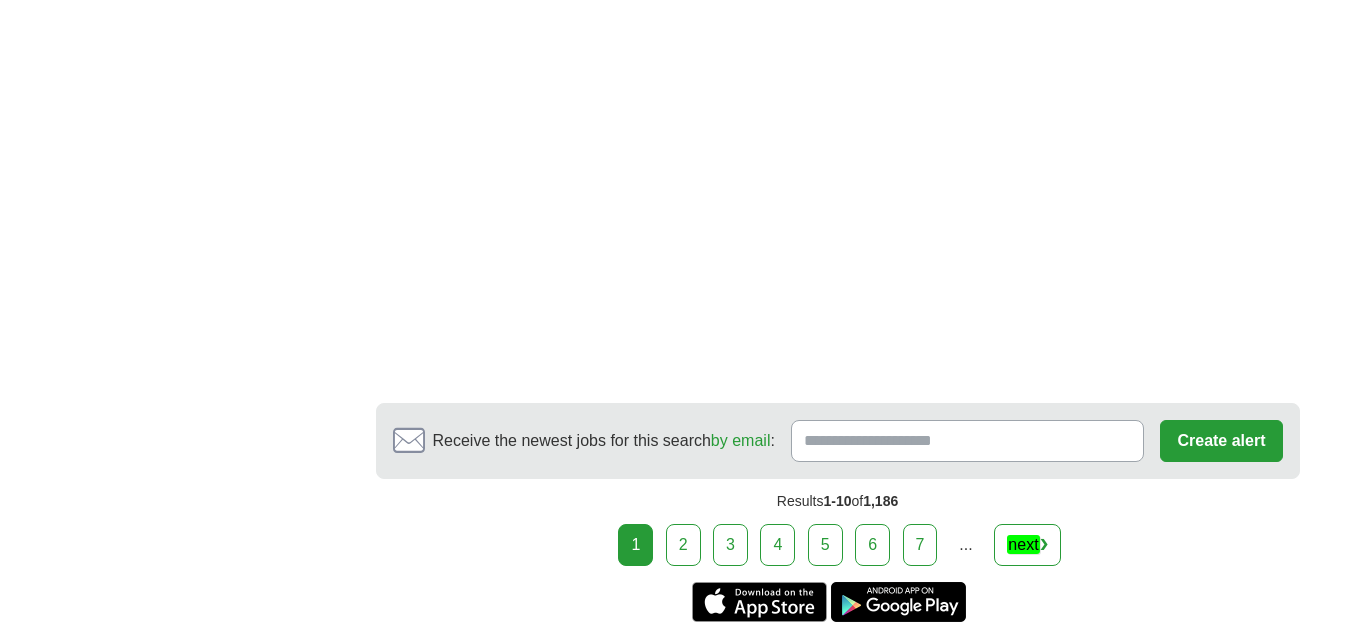 click on "2" at bounding box center (683, 545) 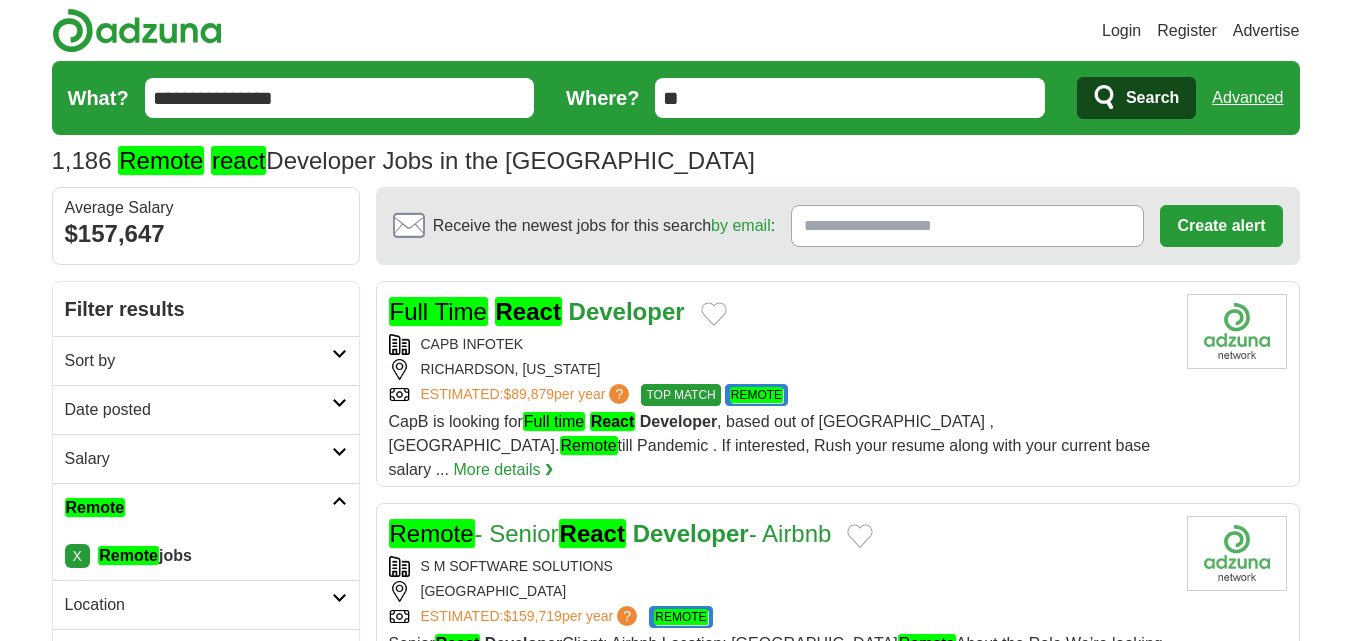 scroll, scrollTop: 300, scrollLeft: 0, axis: vertical 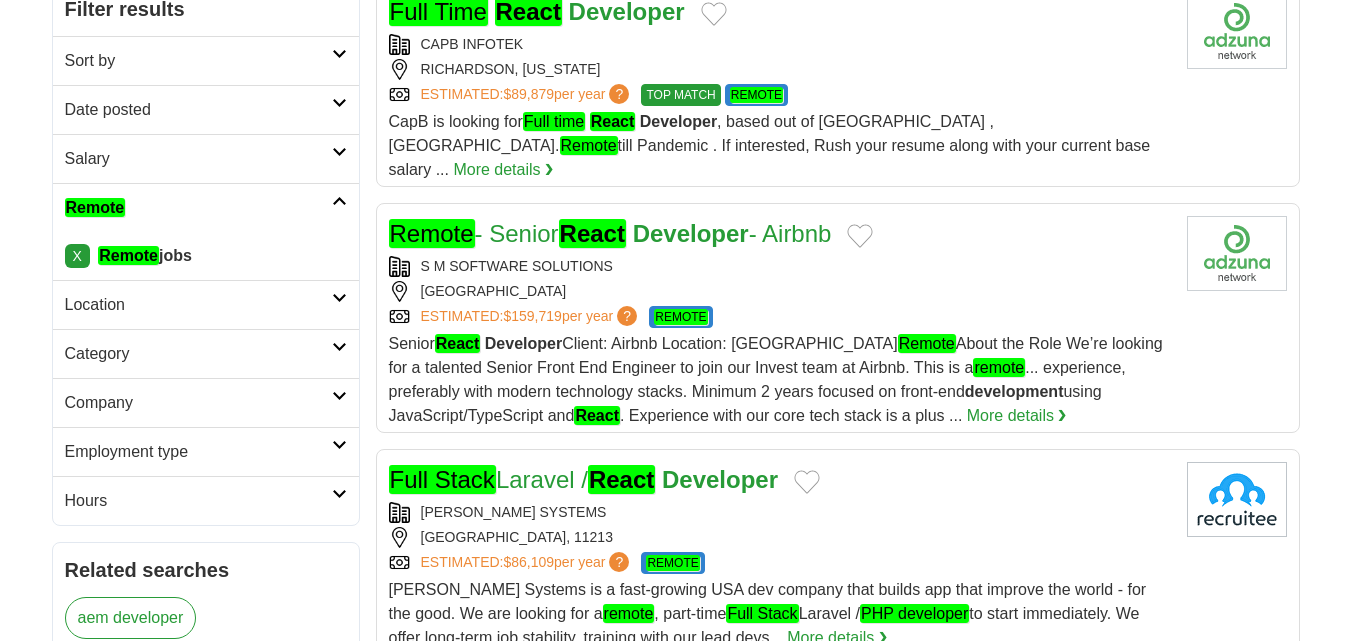 drag, startPoint x: 0, startPoint y: 0, endPoint x: 457, endPoint y: 212, distance: 503.77872 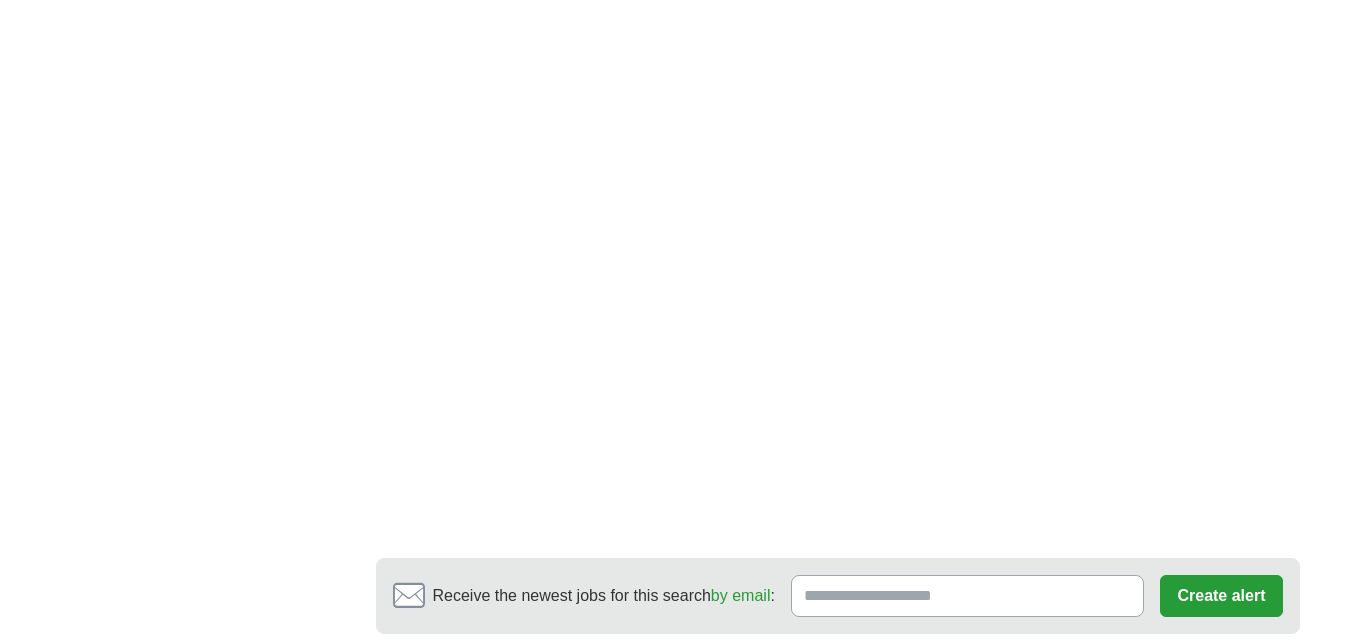 scroll, scrollTop: 3600, scrollLeft: 0, axis: vertical 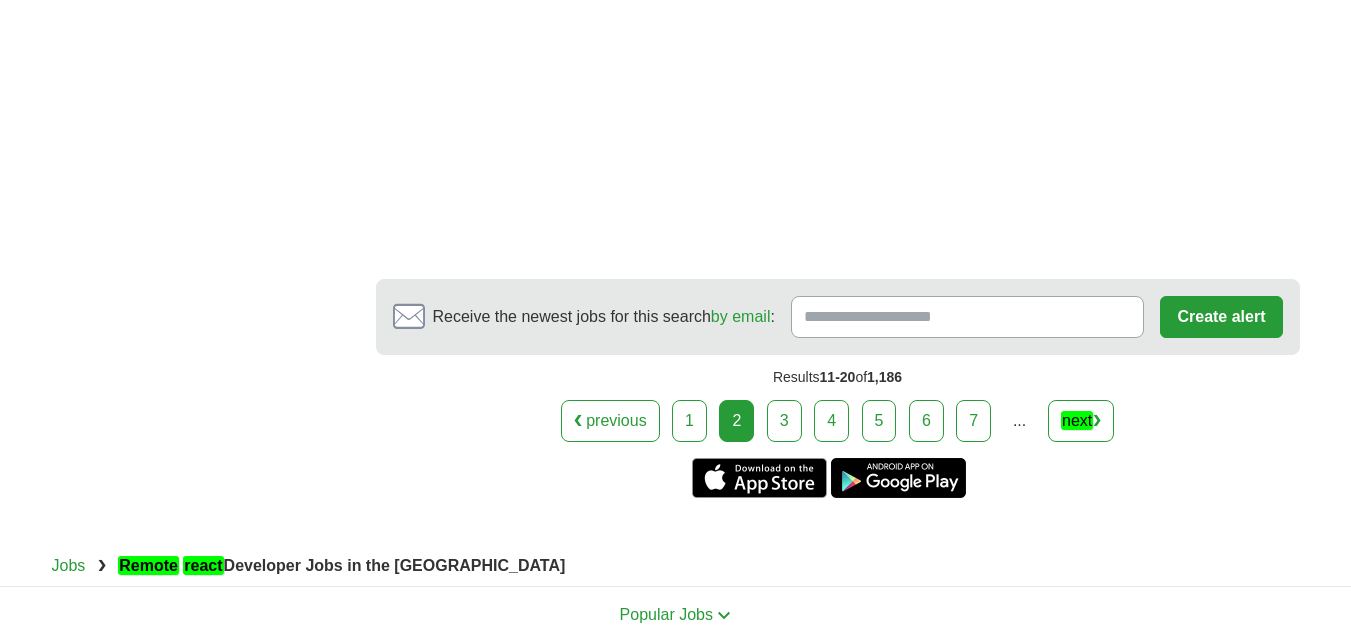 click on "3" at bounding box center (784, 421) 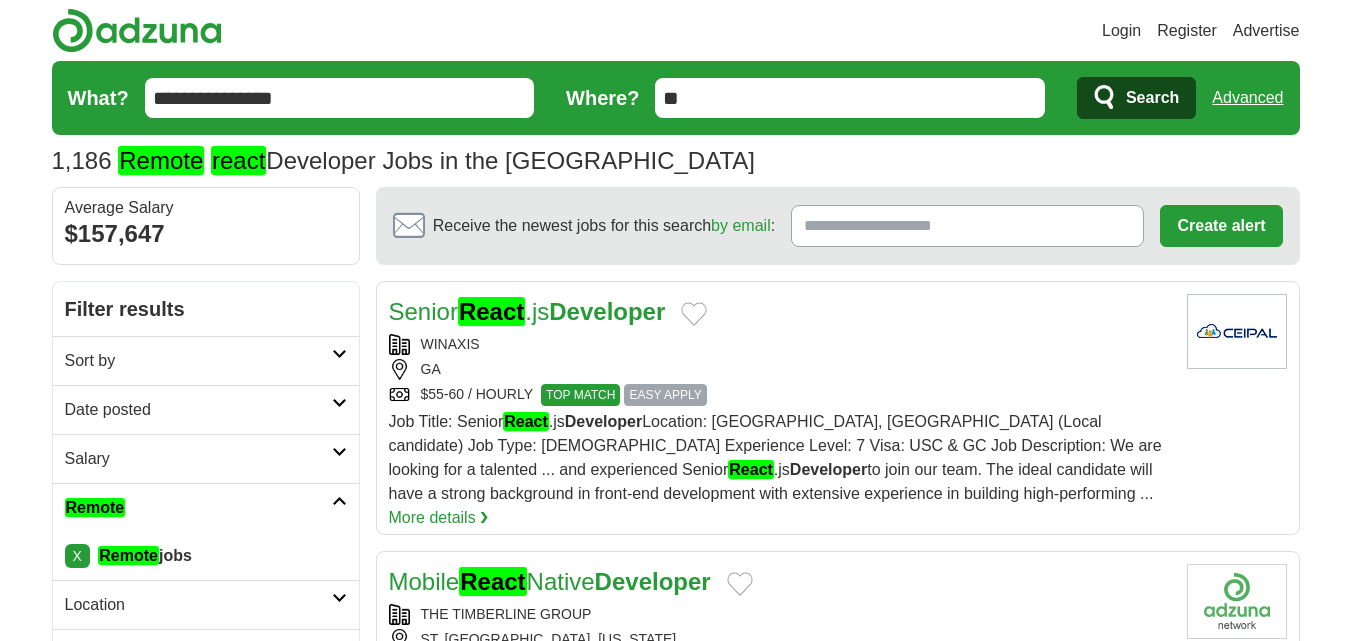 scroll, scrollTop: 0, scrollLeft: 0, axis: both 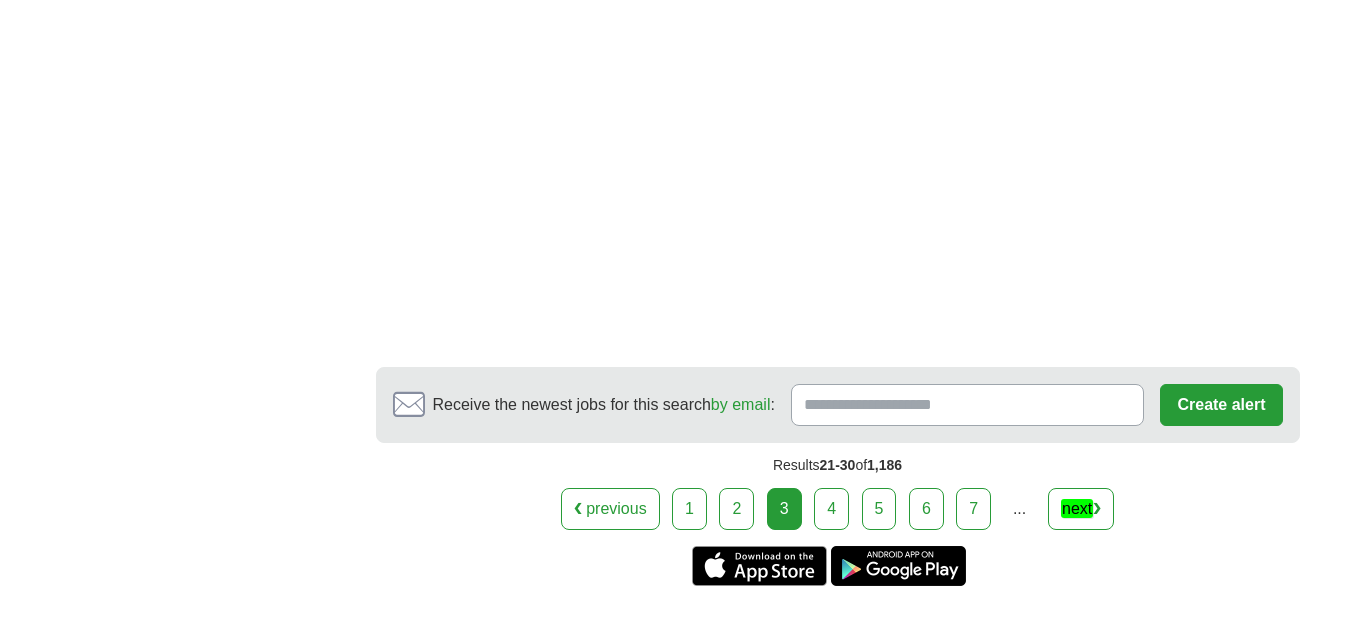 click on "4" at bounding box center (831, 509) 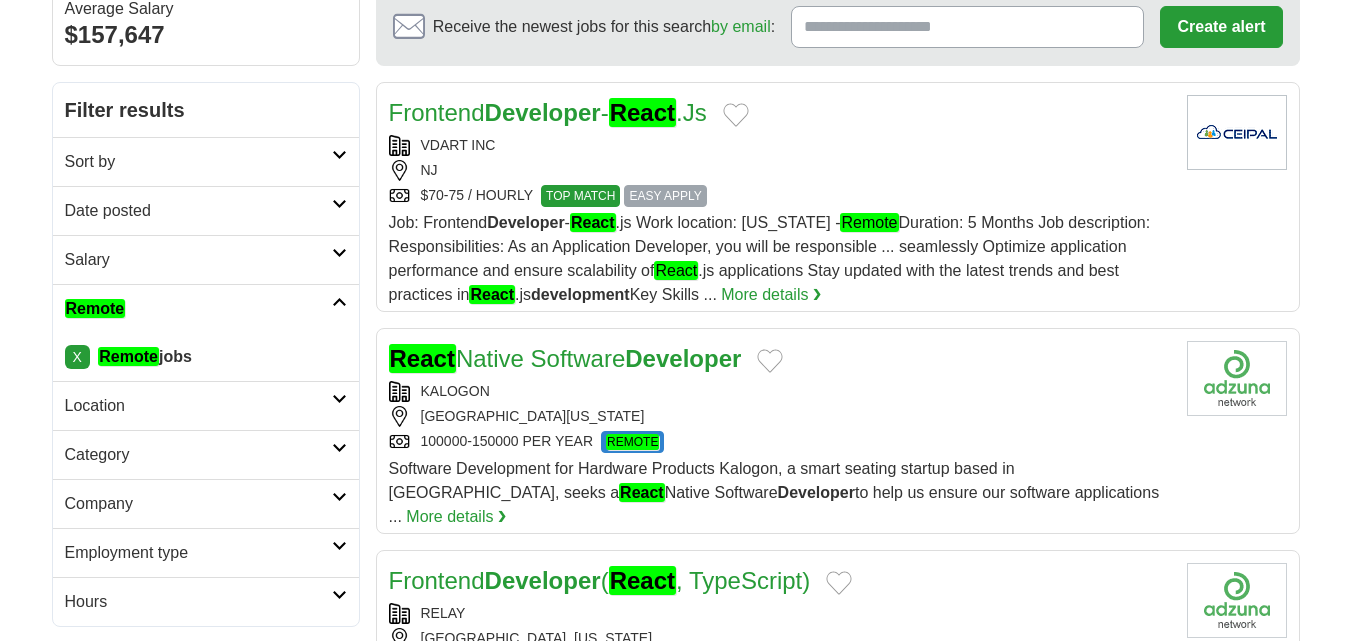 scroll, scrollTop: 0, scrollLeft: 0, axis: both 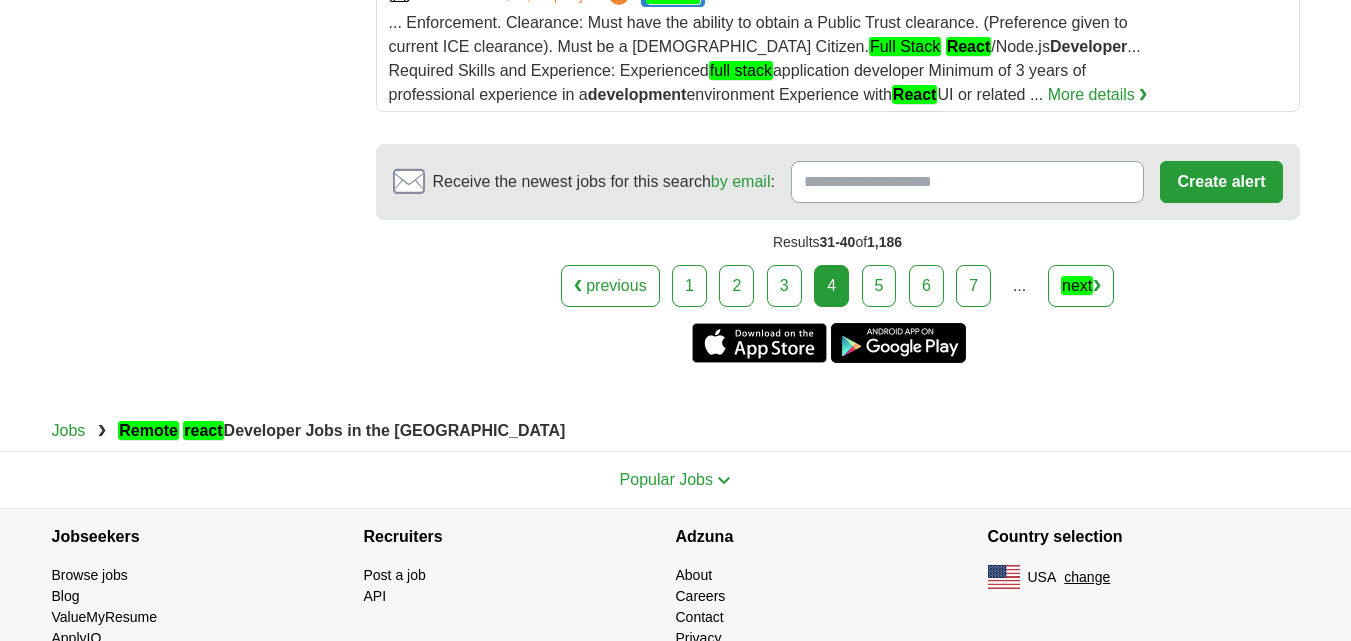 click on "5" at bounding box center [879, 286] 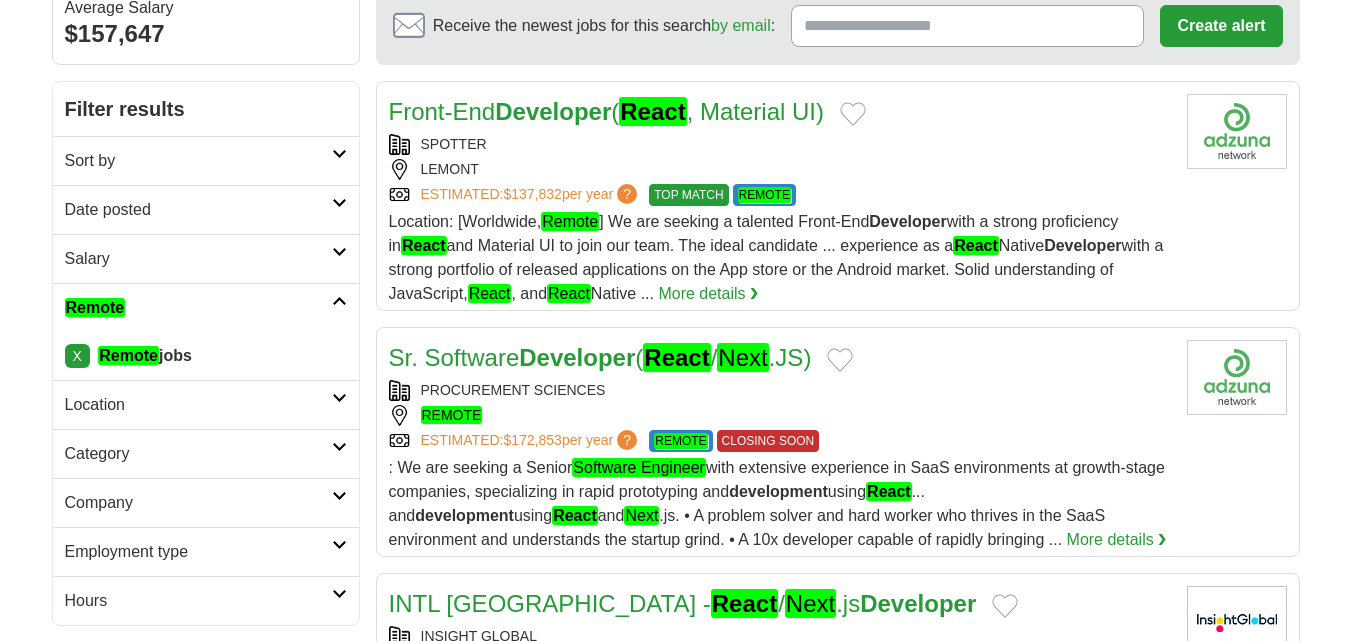 scroll, scrollTop: 200, scrollLeft: 0, axis: vertical 